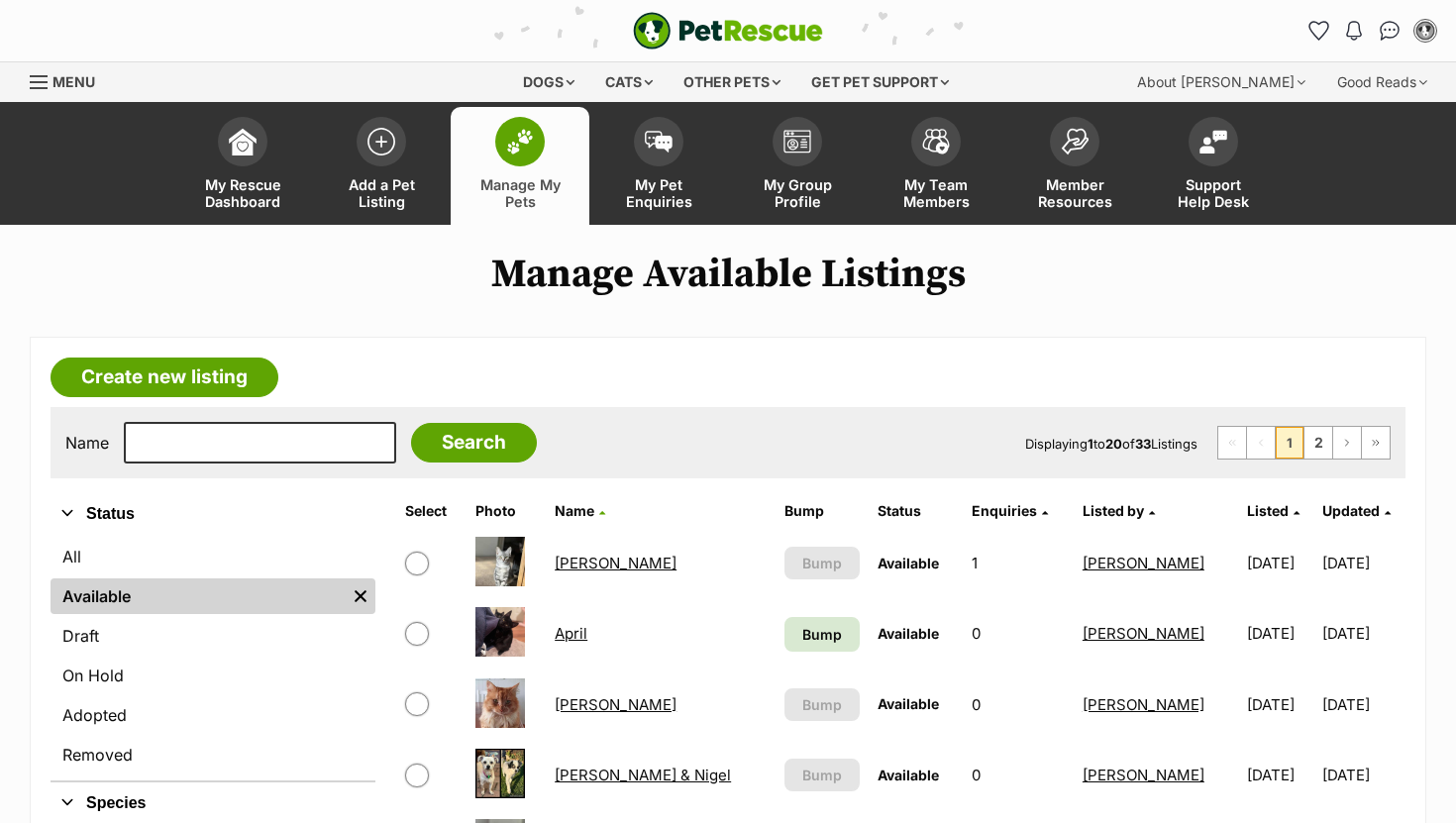 scroll, scrollTop: 130, scrollLeft: 0, axis: vertical 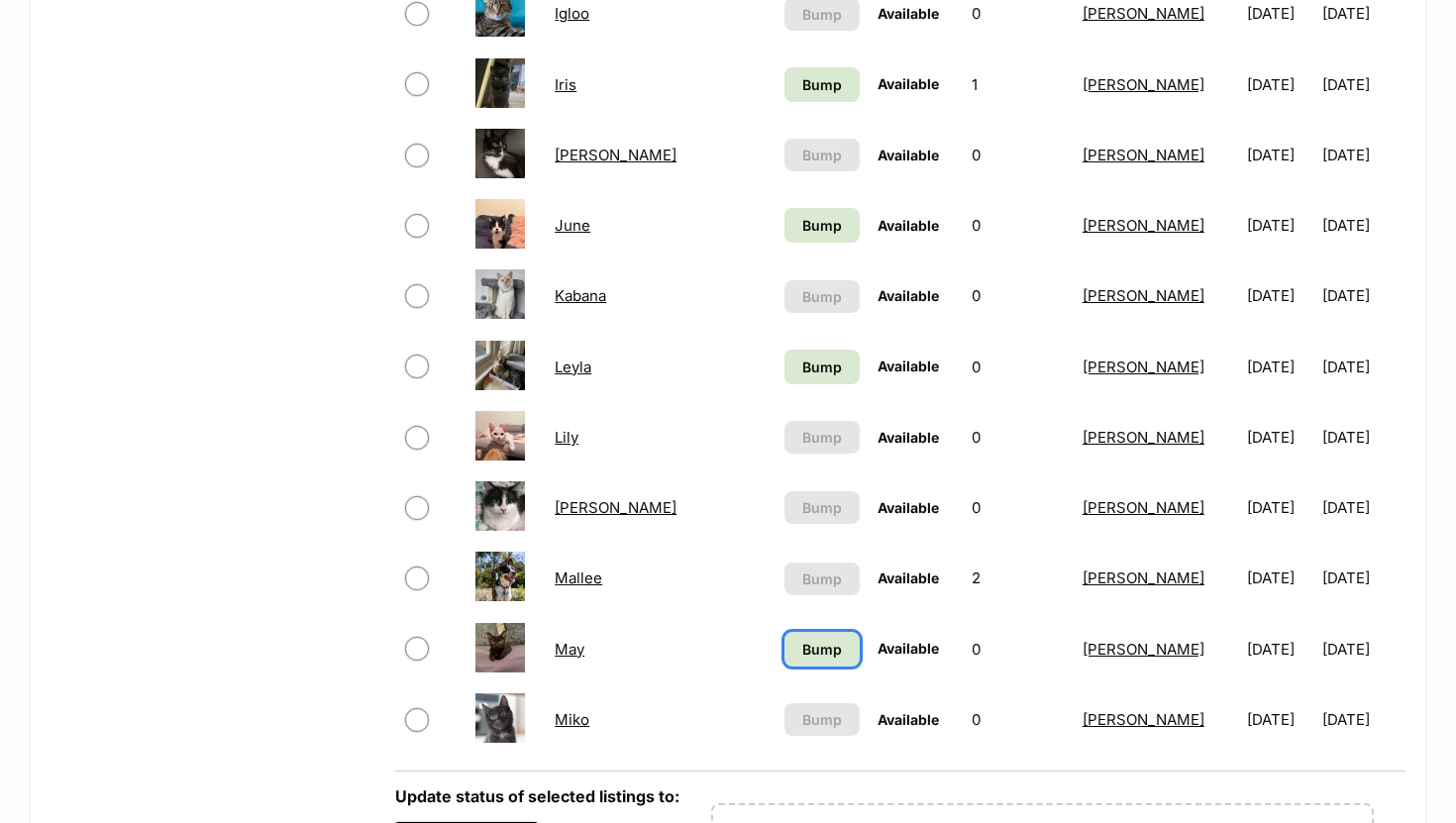 click on "Bump" at bounding box center (822, 649) 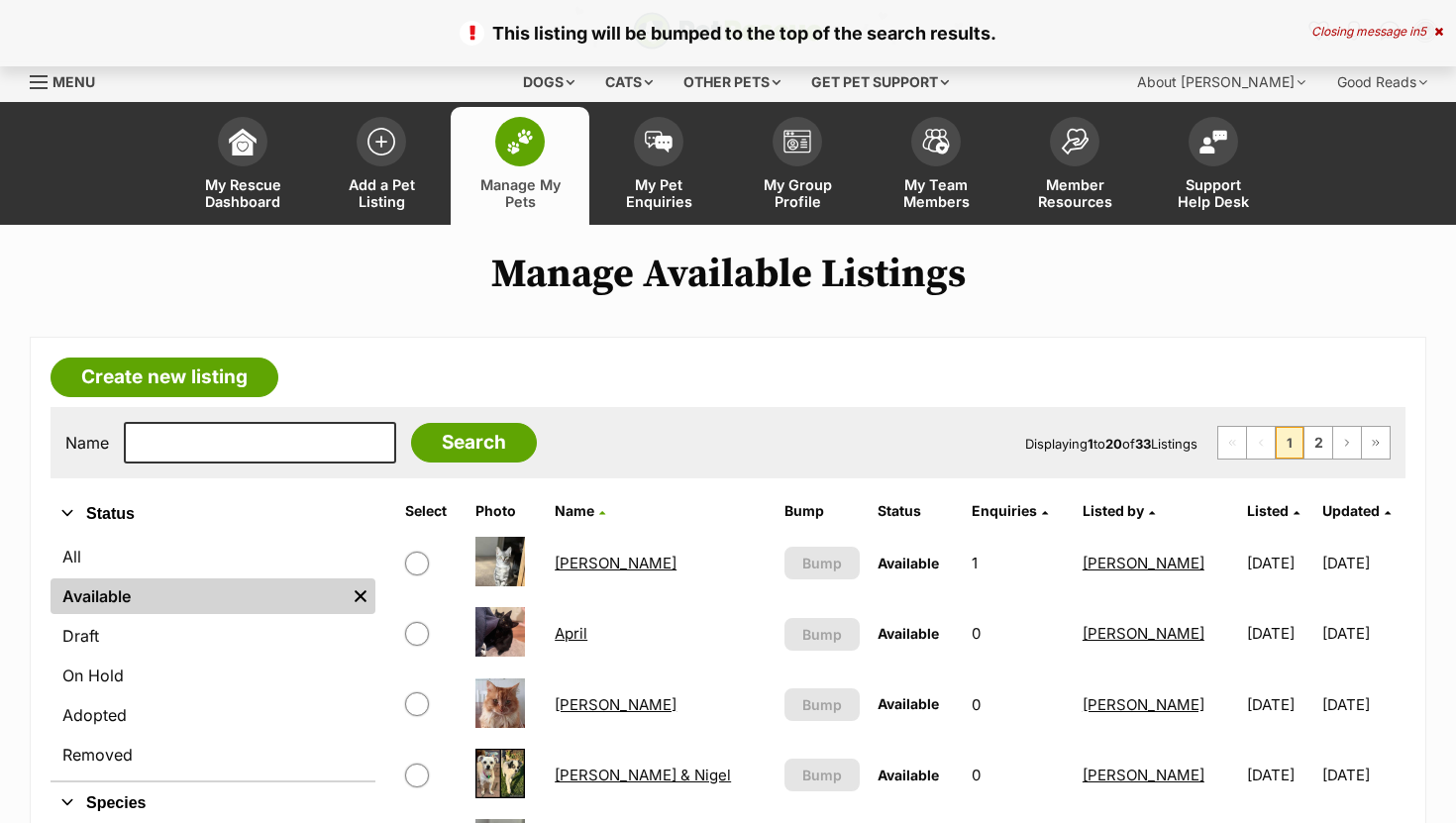 scroll, scrollTop: 0, scrollLeft: 0, axis: both 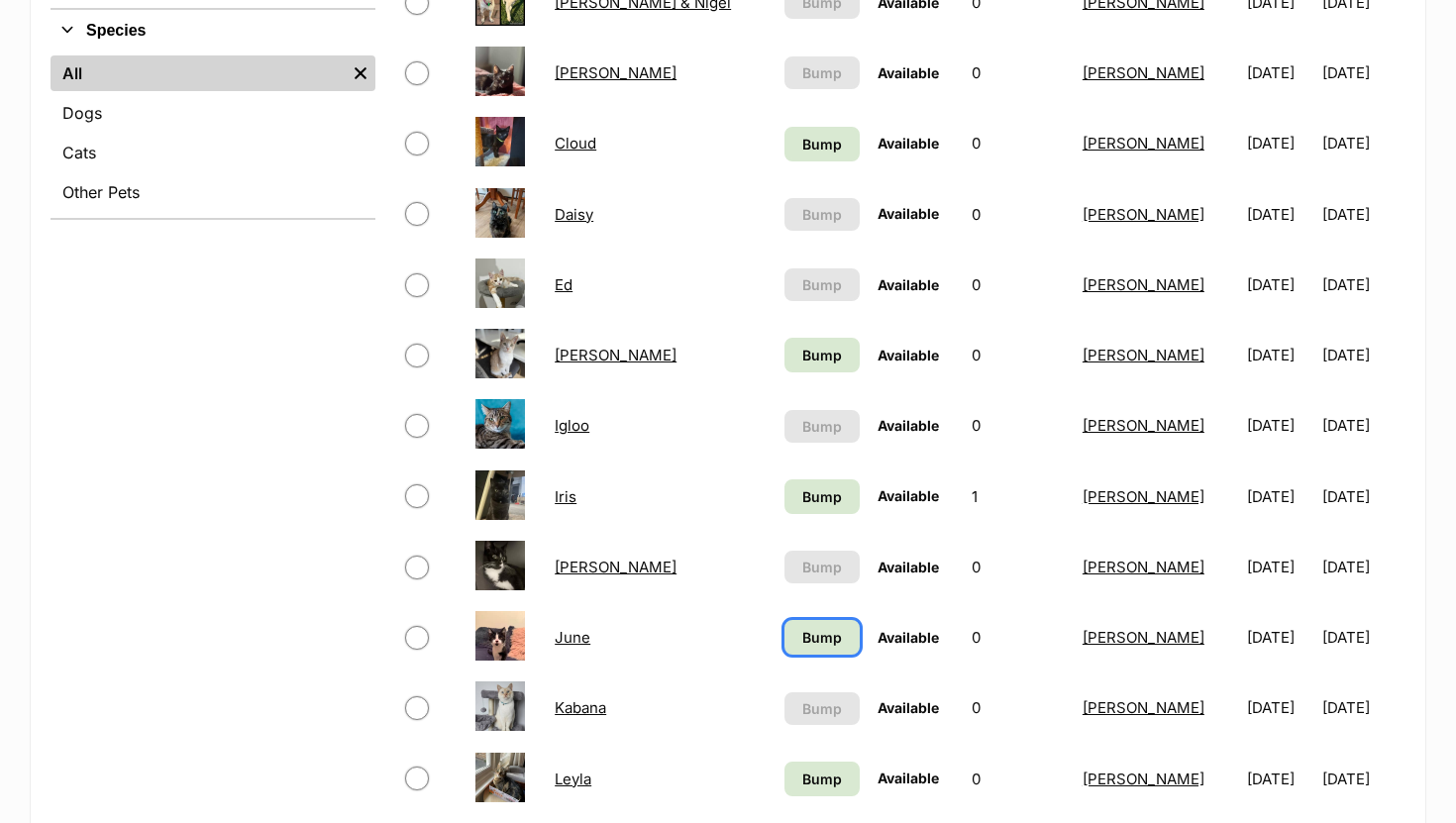 click on "Bump" at bounding box center [822, 637] 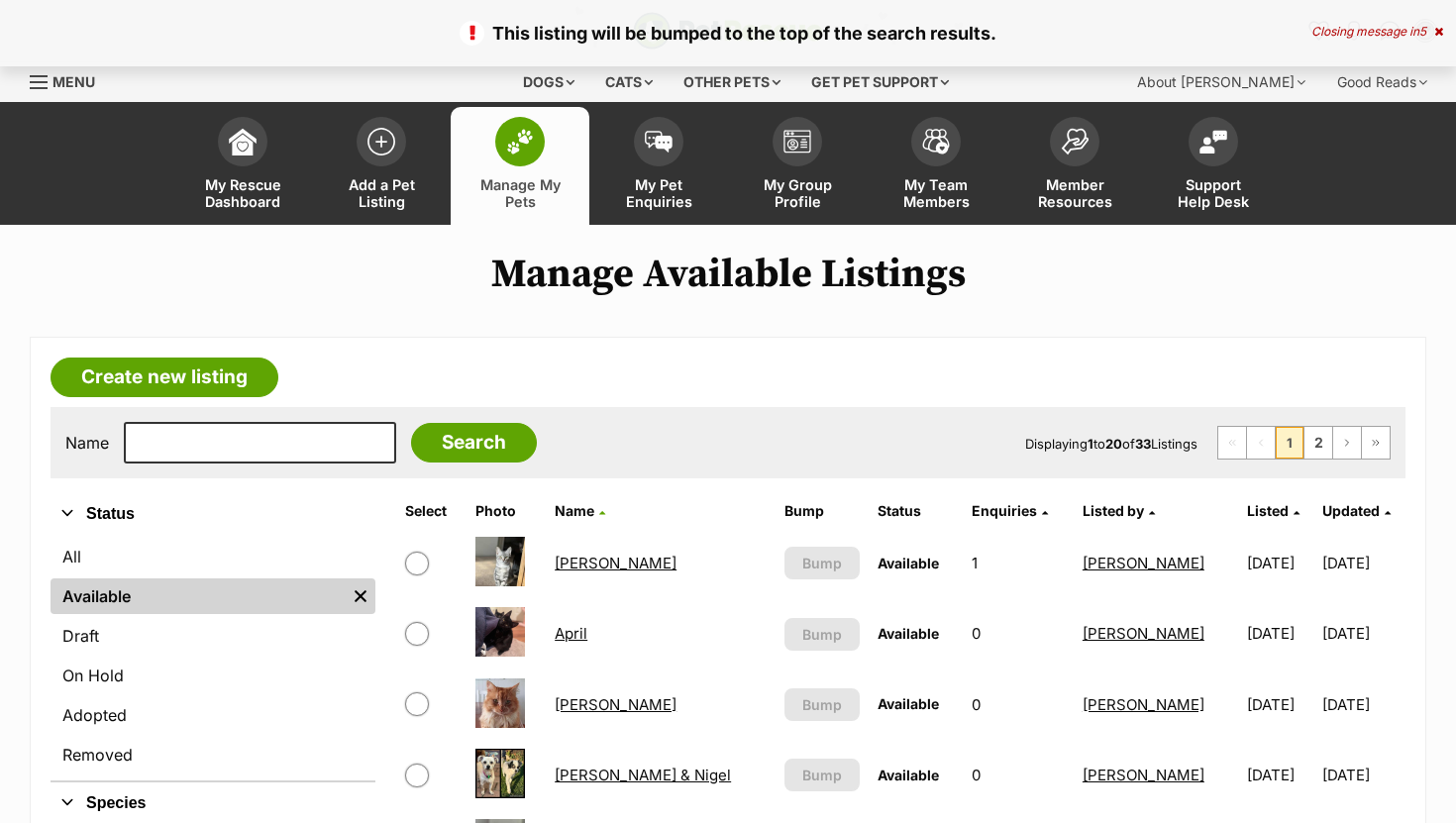 scroll, scrollTop: 0, scrollLeft: 0, axis: both 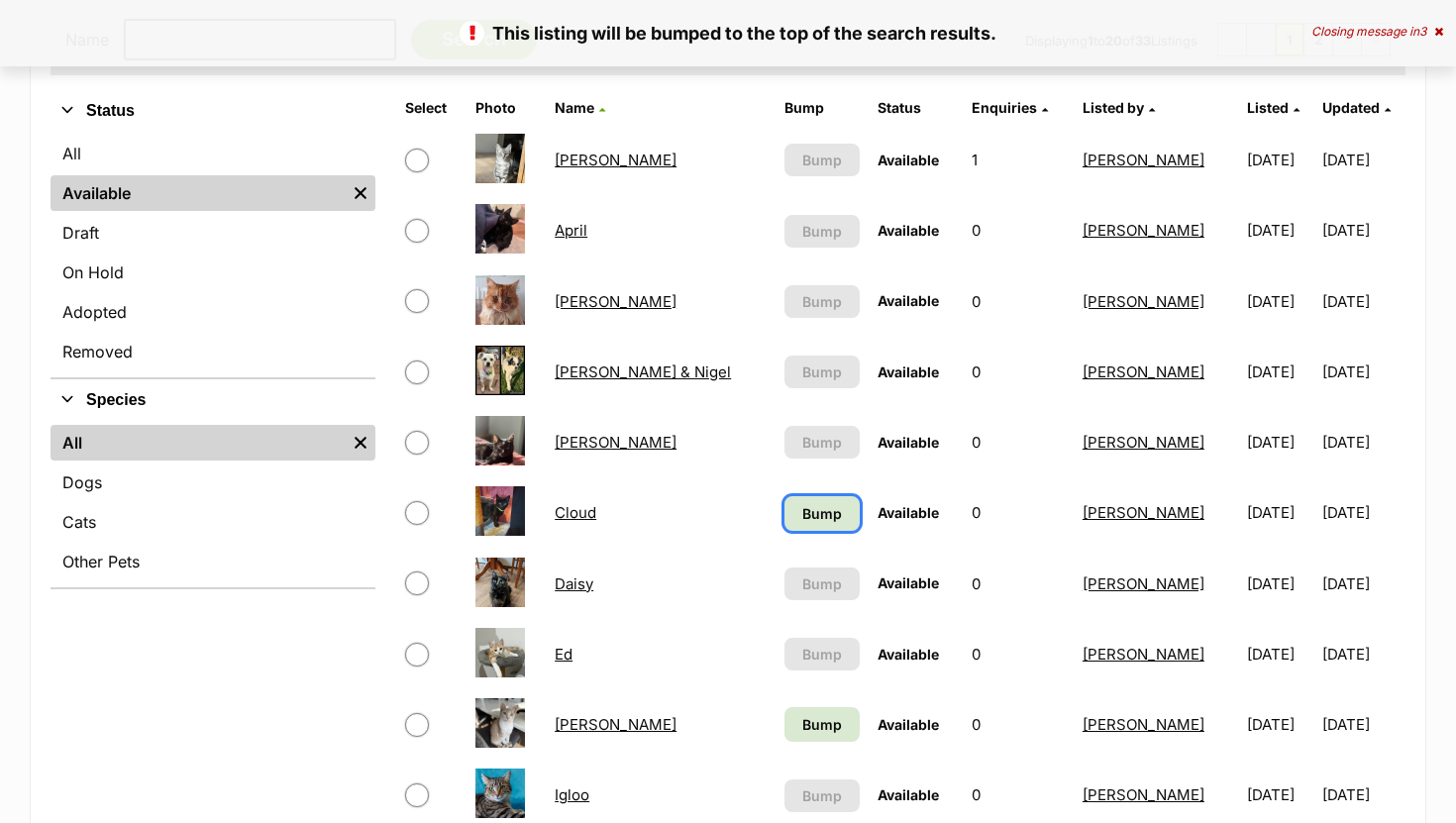 click on "Bump" at bounding box center [822, 513] 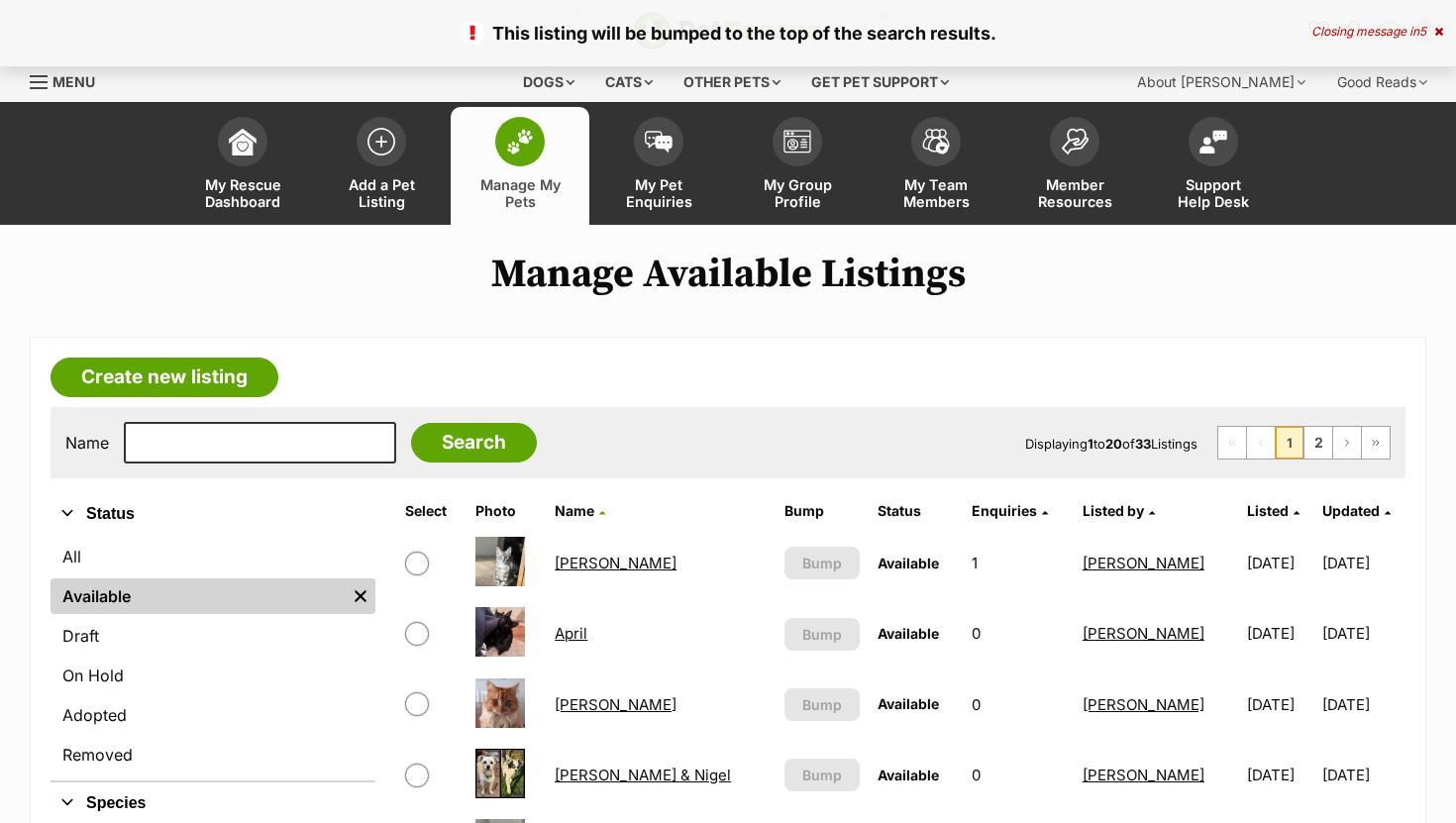 scroll, scrollTop: 0, scrollLeft: 0, axis: both 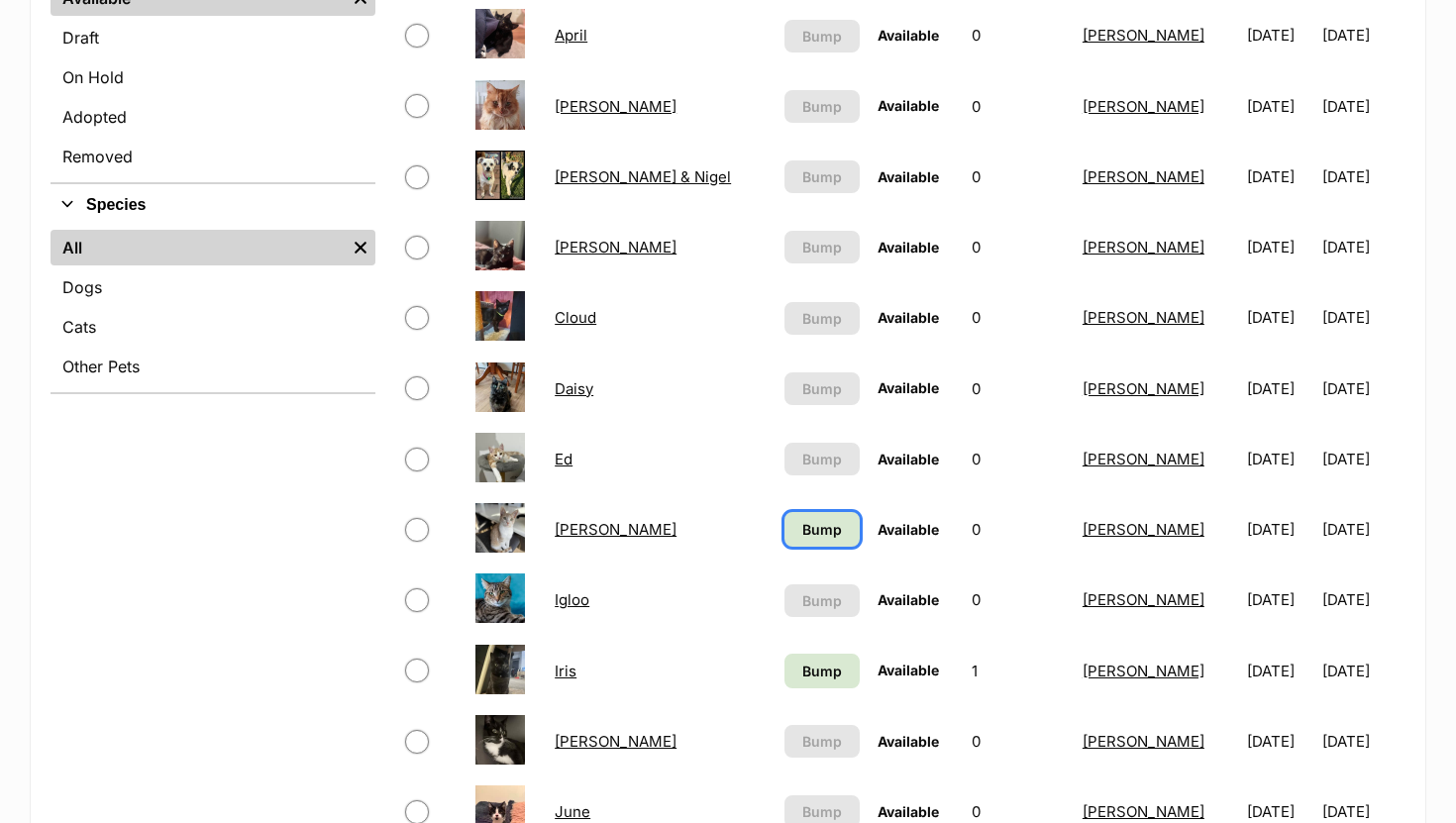 click on "Bump" at bounding box center [822, 529] 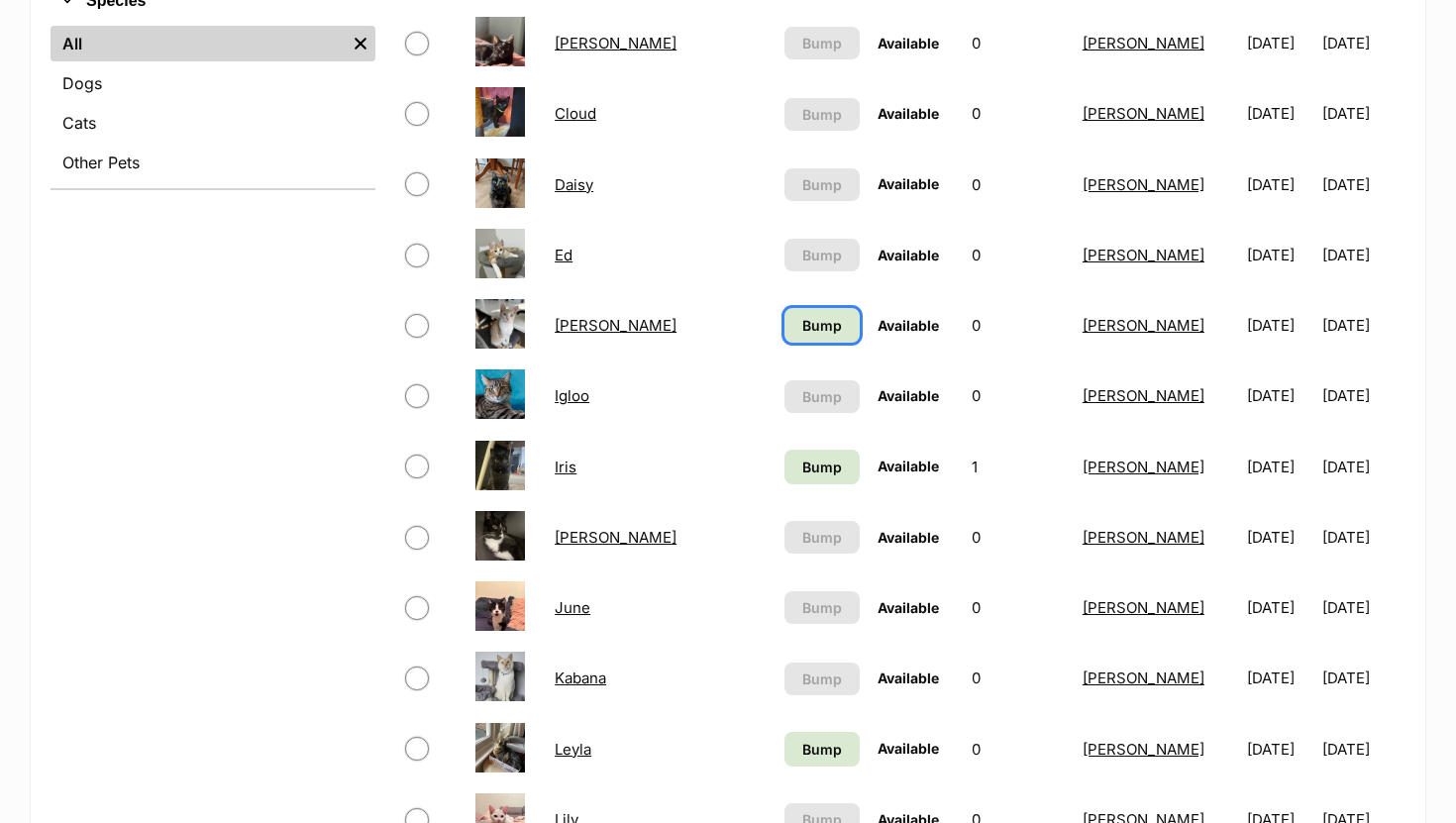scroll, scrollTop: 834, scrollLeft: 0, axis: vertical 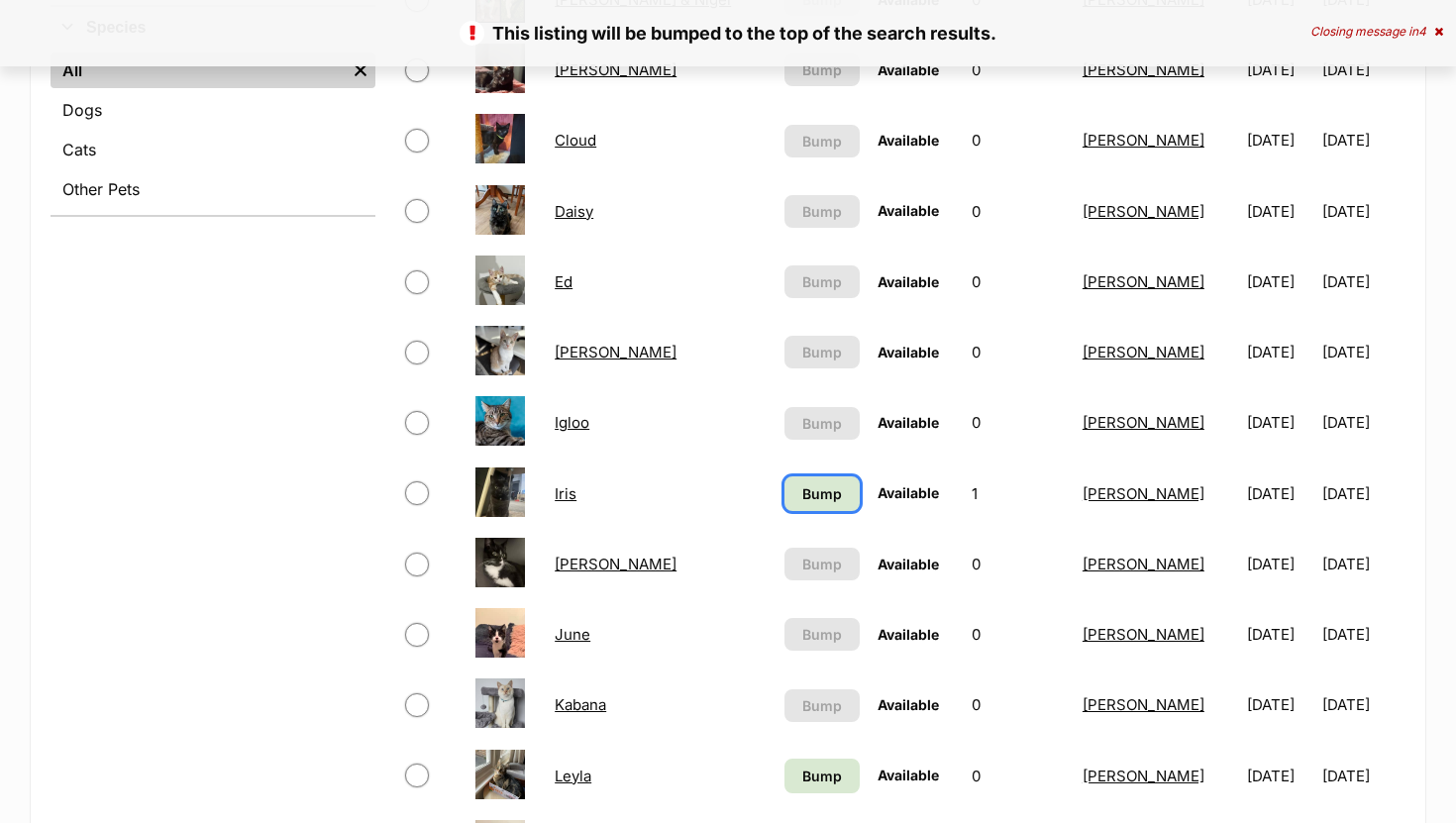 click on "Bump" at bounding box center (822, 493) 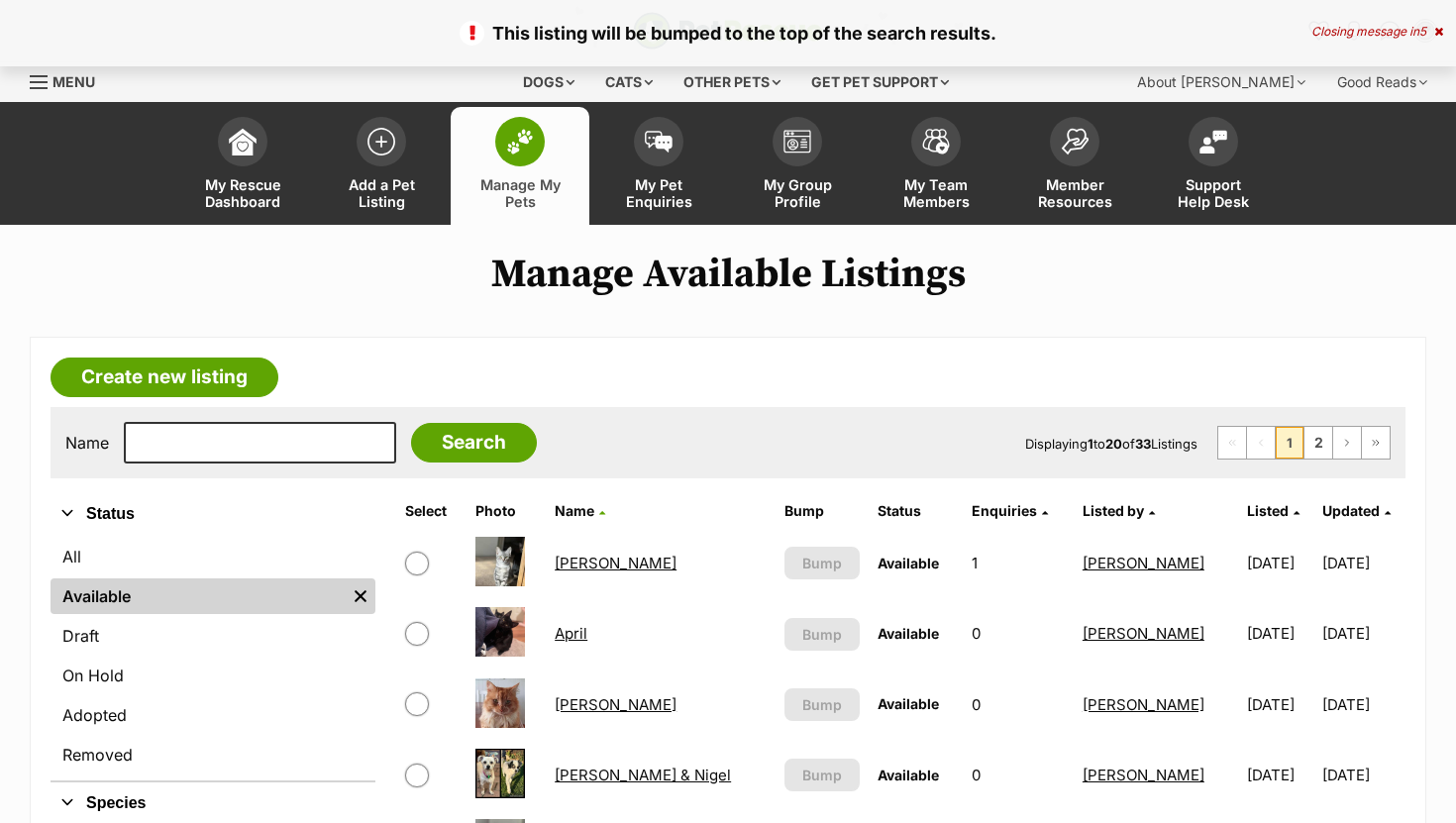 scroll, scrollTop: 0, scrollLeft: 0, axis: both 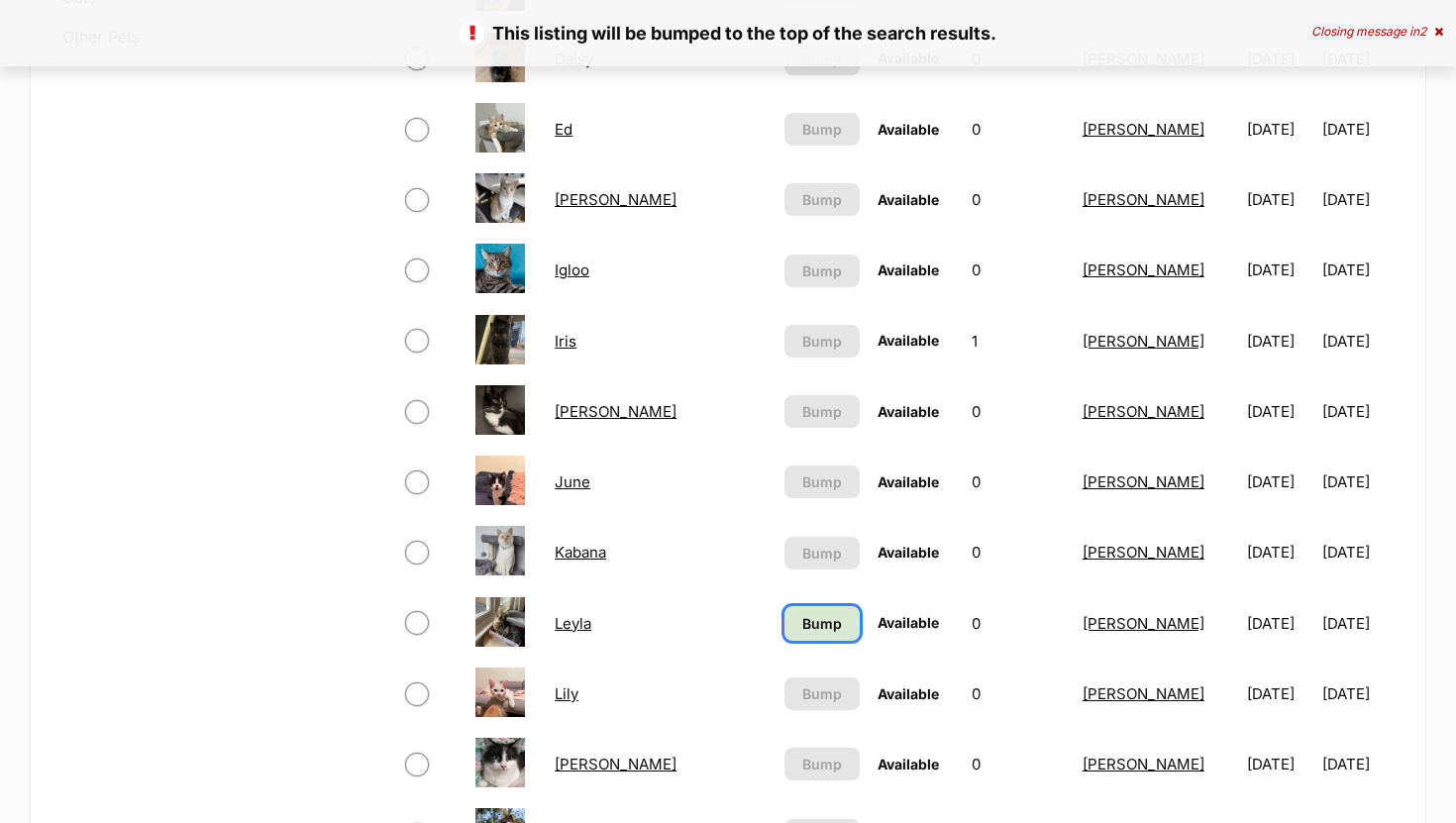 click on "Bump" at bounding box center (822, 623) 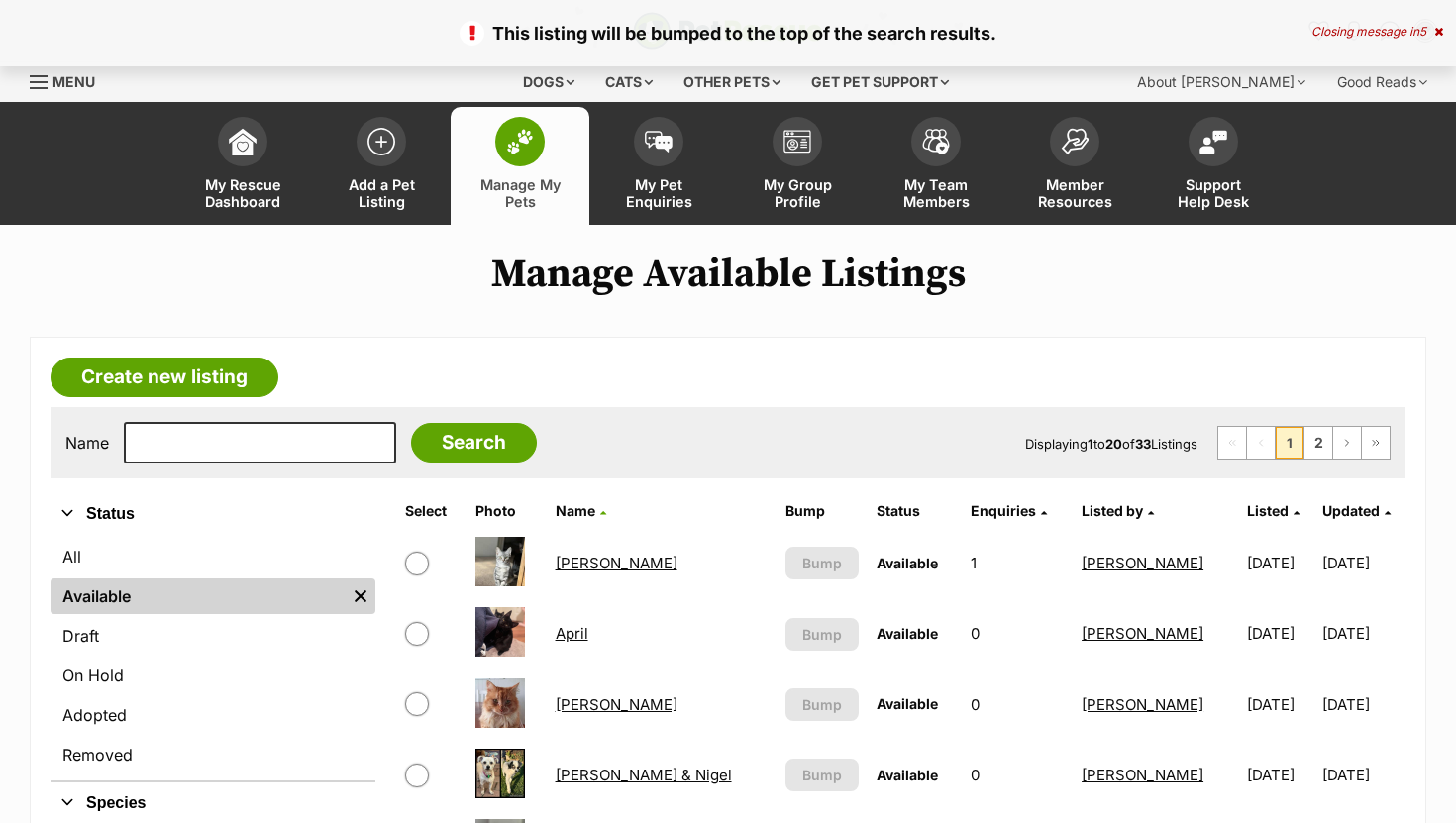 scroll, scrollTop: 178, scrollLeft: 0, axis: vertical 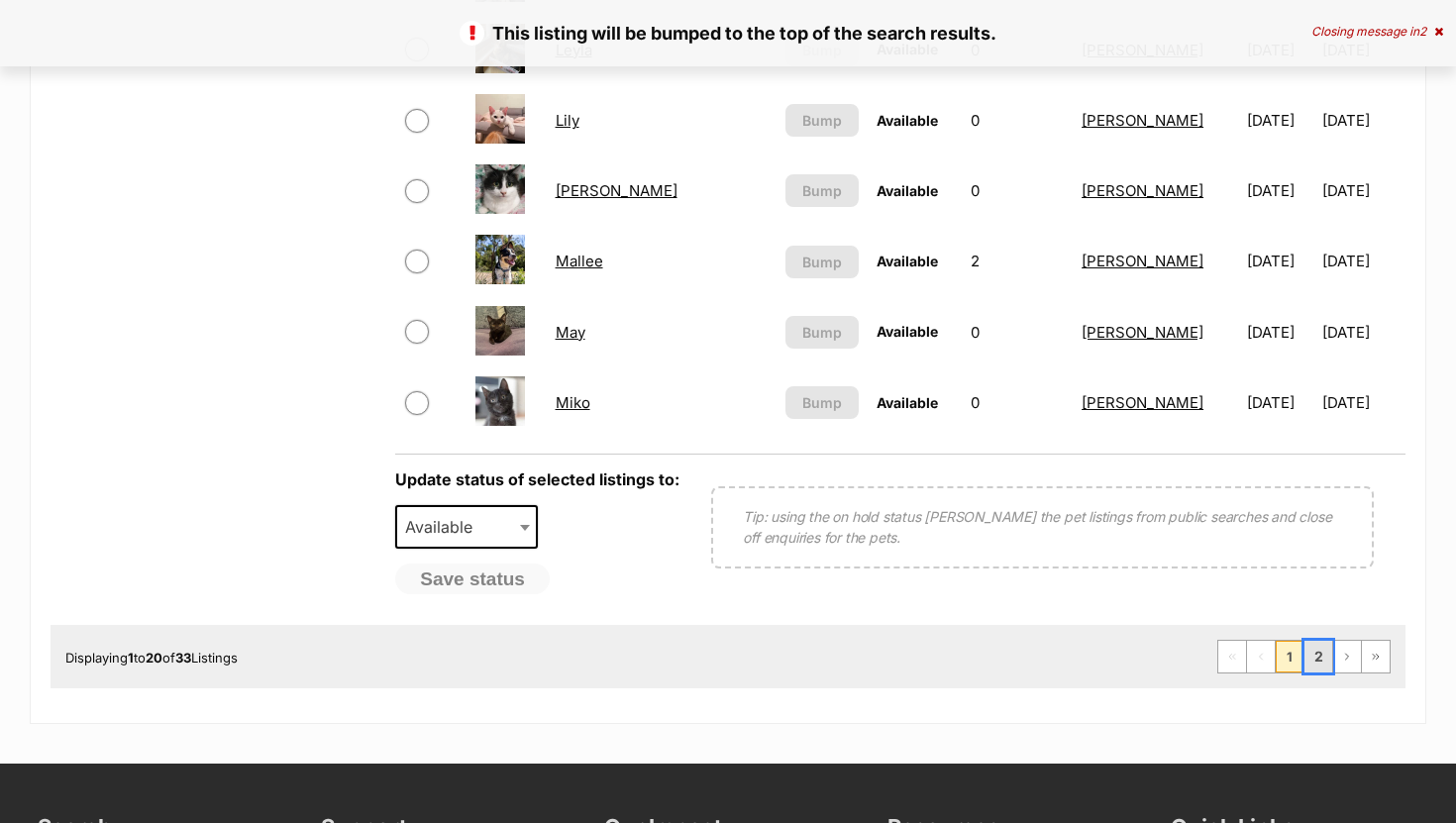 click on "2" at bounding box center (1318, 657) 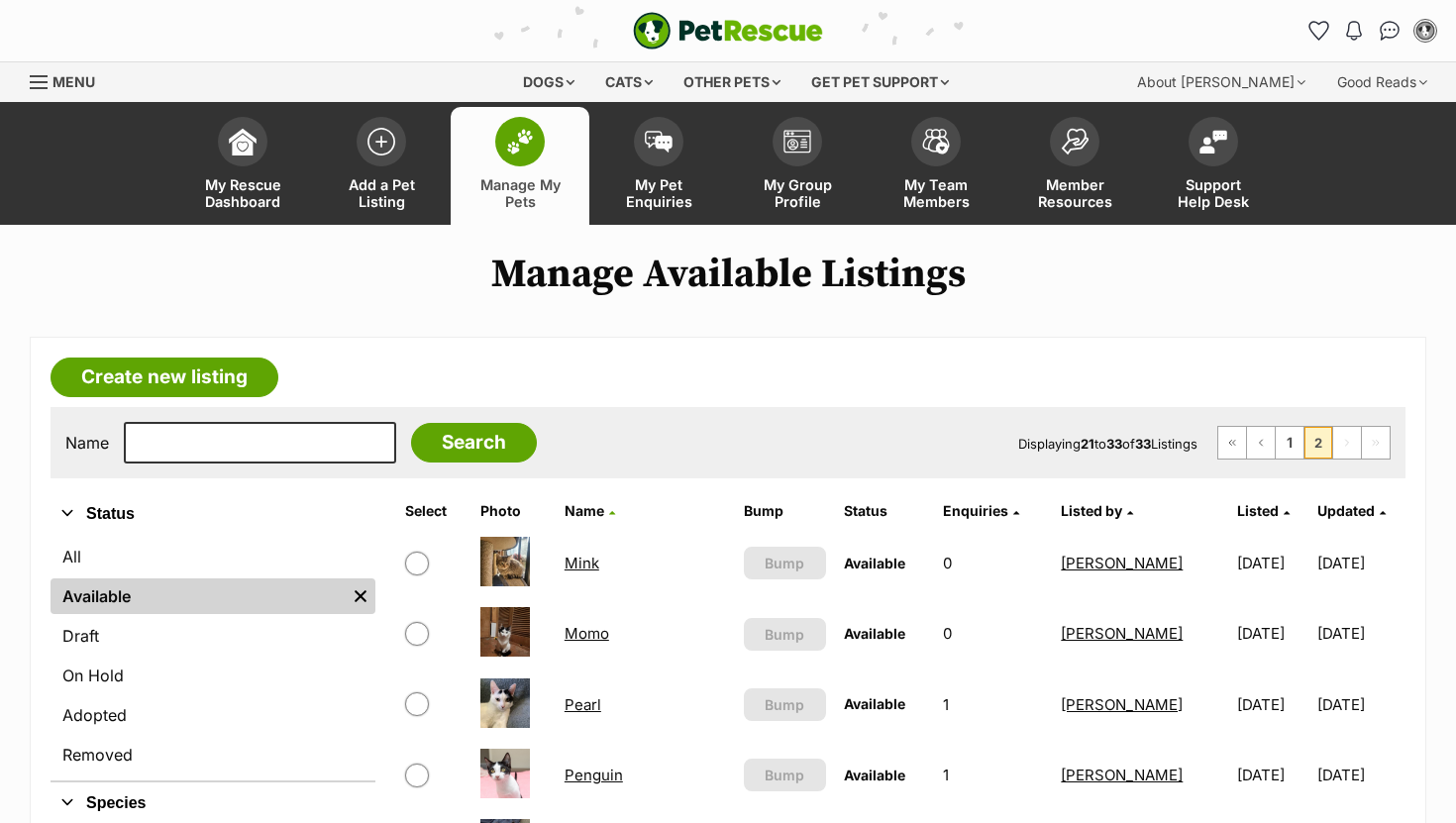 scroll, scrollTop: 0, scrollLeft: 0, axis: both 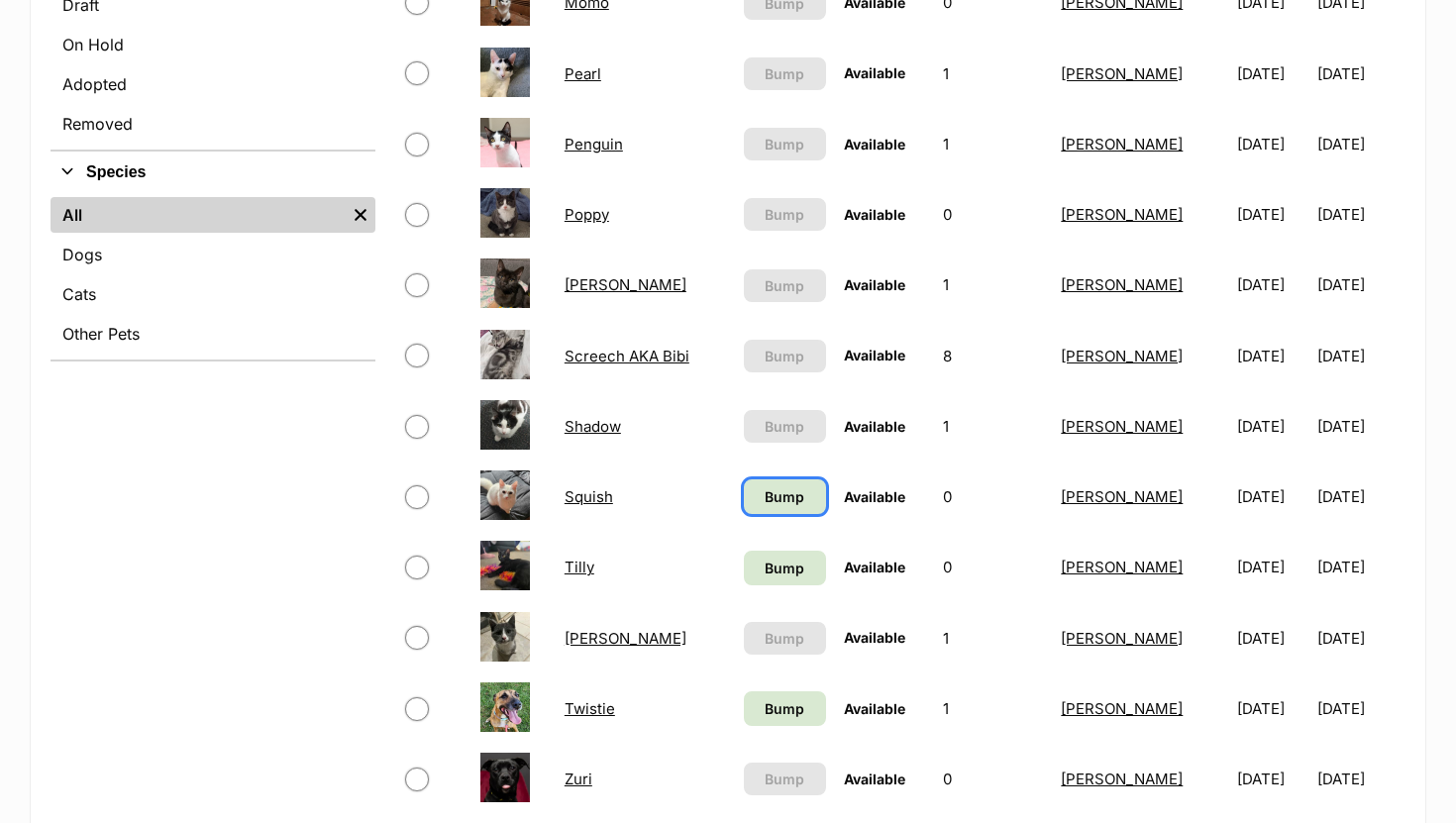 click on "Bump" at bounding box center (784, 496) 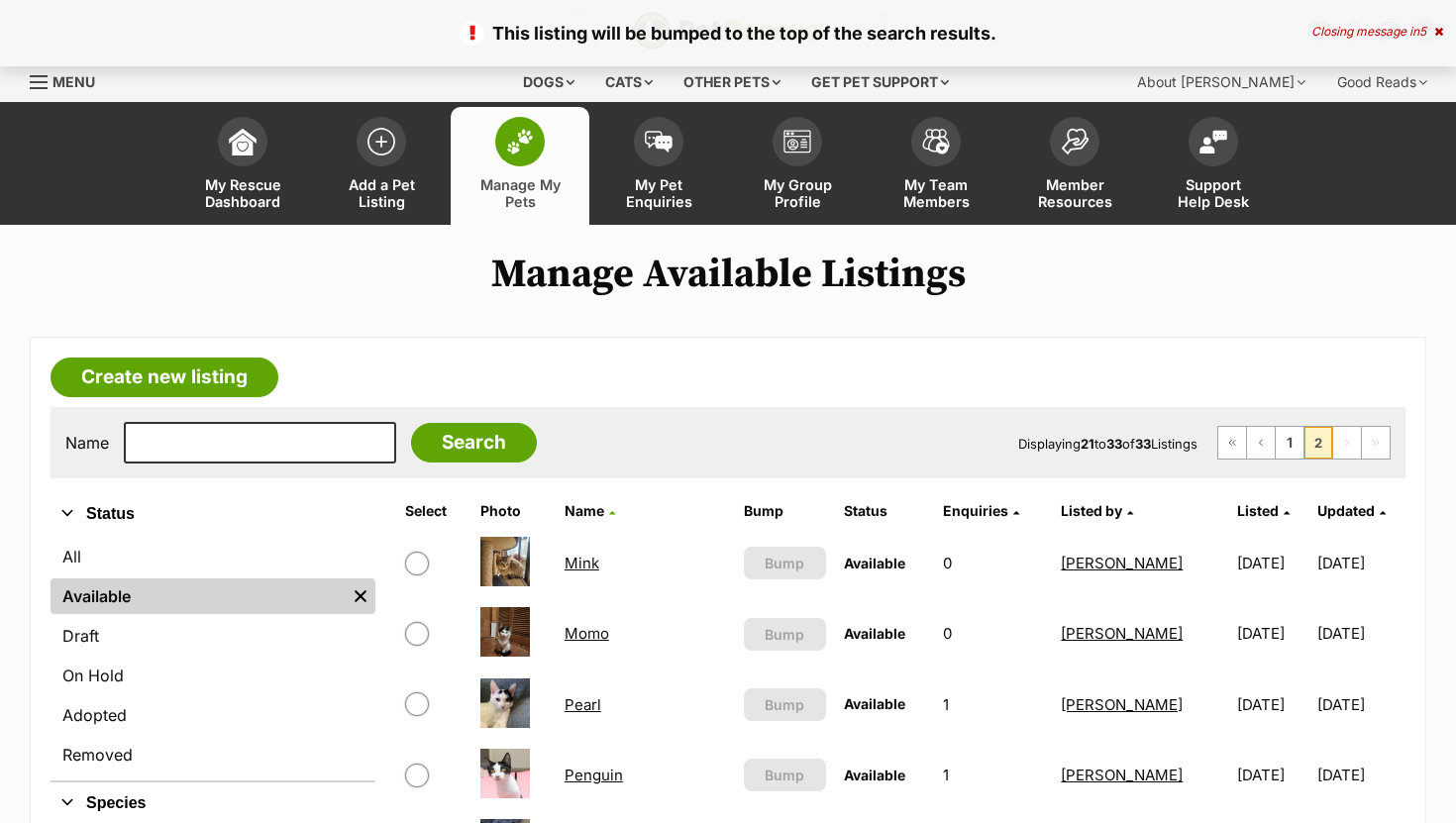 scroll, scrollTop: 0, scrollLeft: 0, axis: both 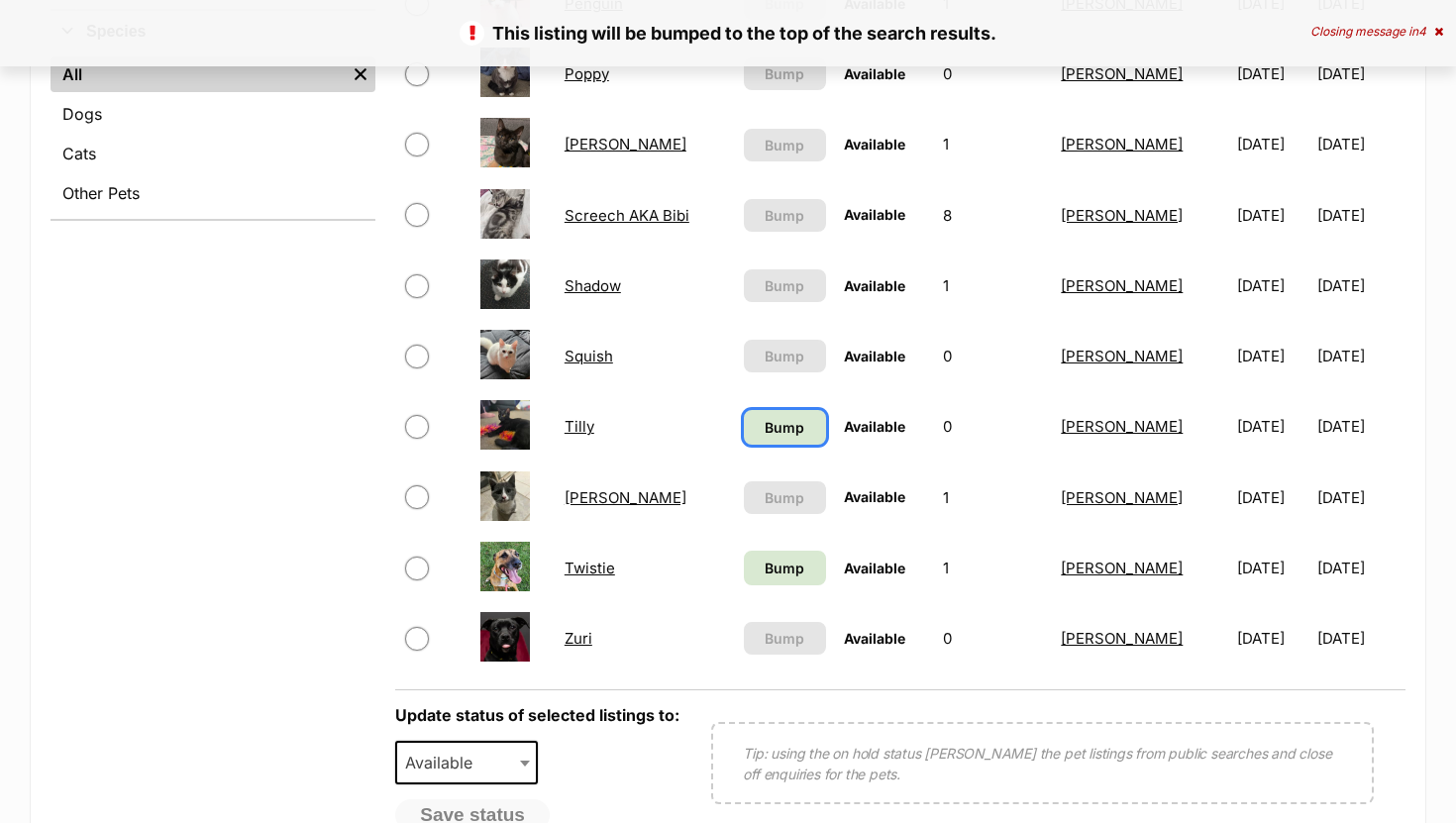 click on "Bump" at bounding box center [784, 427] 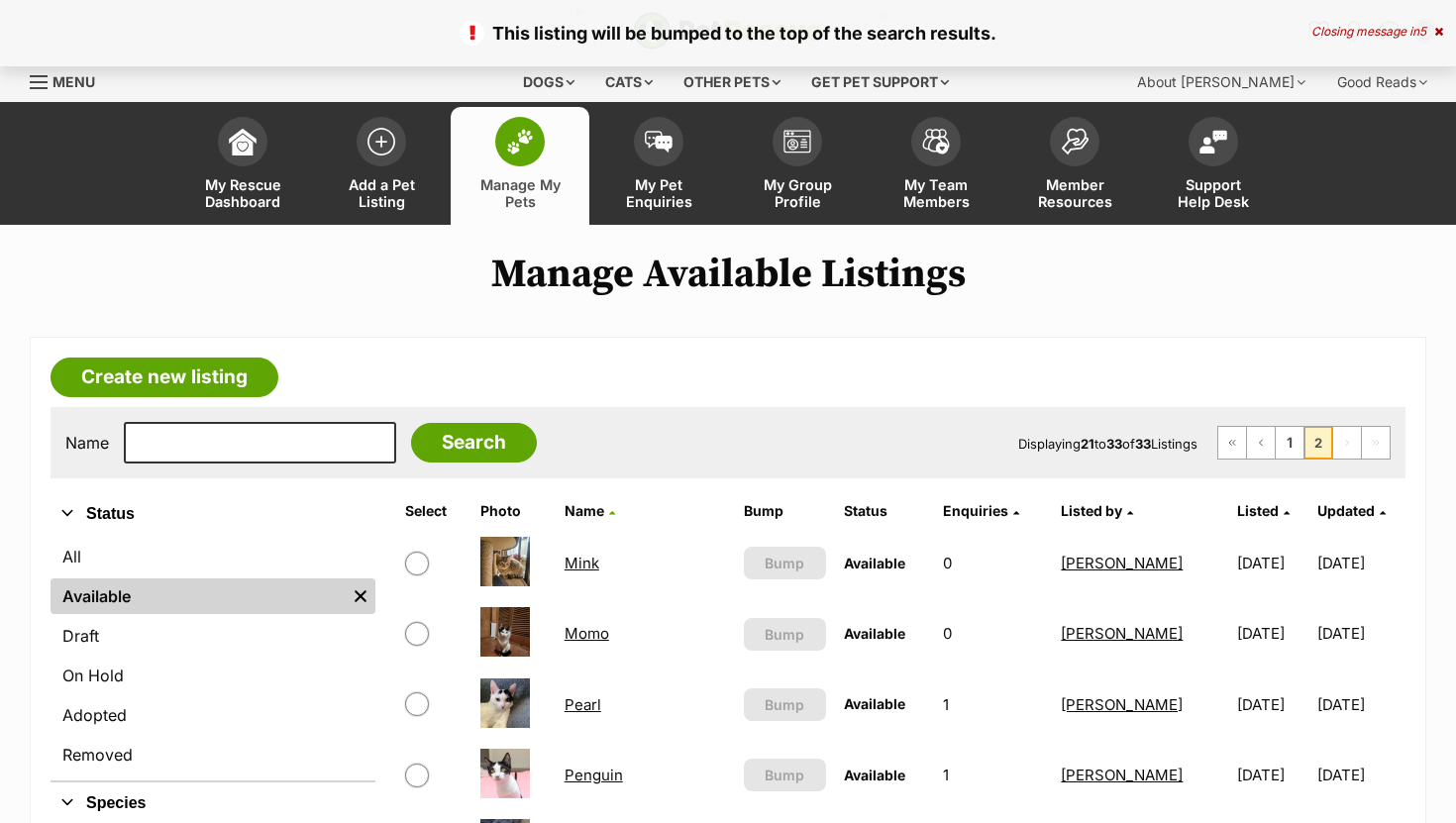 scroll, scrollTop: 0, scrollLeft: 0, axis: both 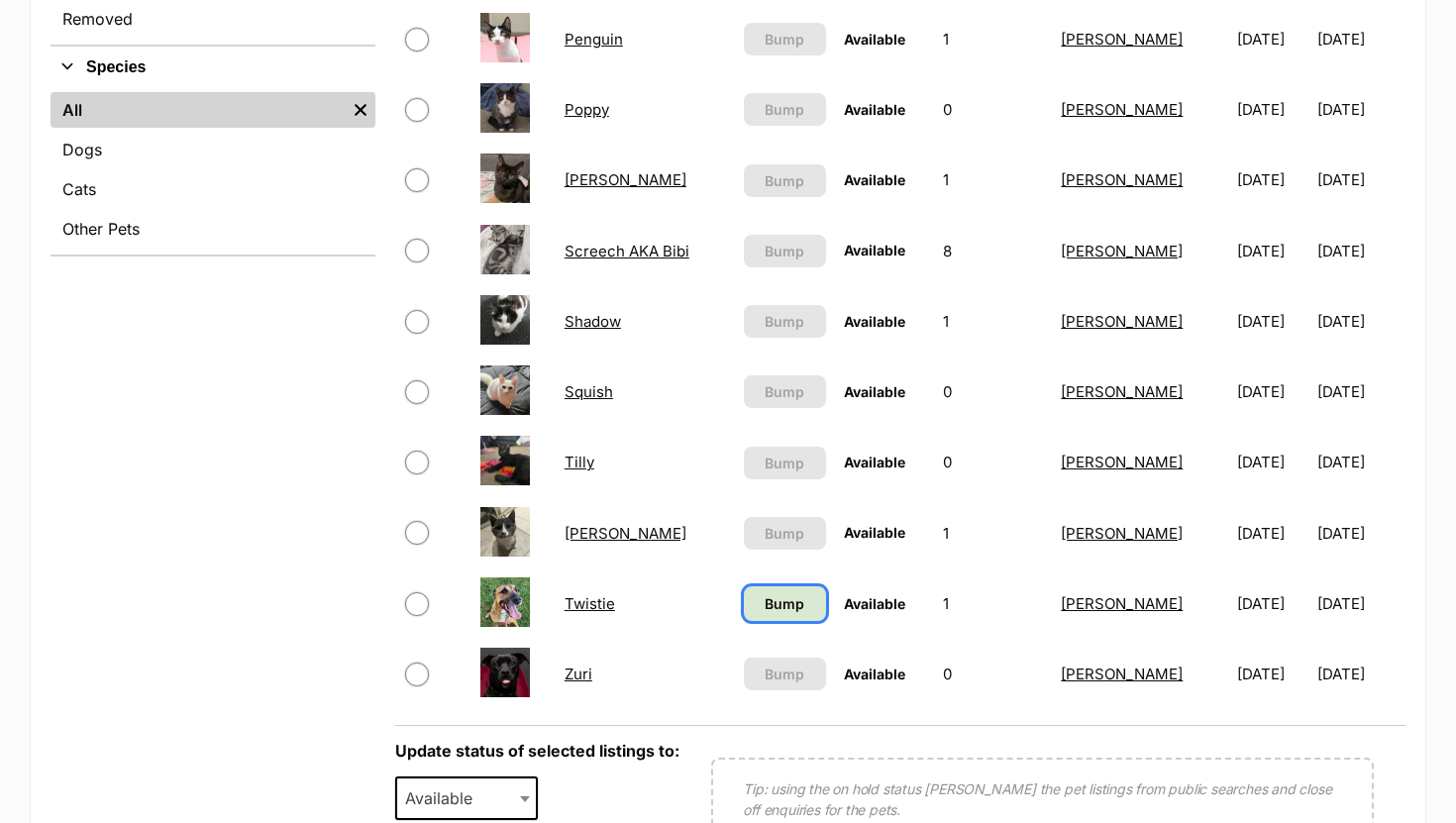 click on "Bump" at bounding box center (784, 603) 